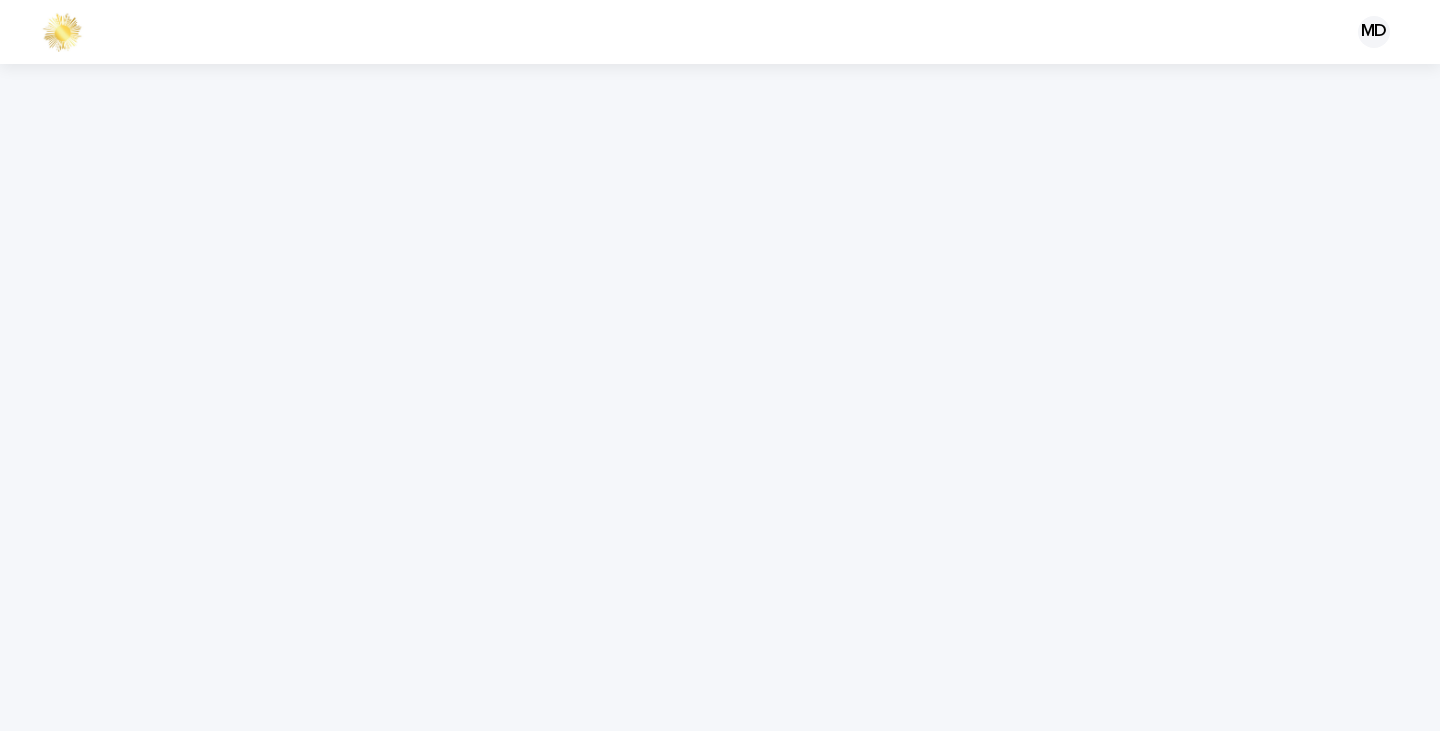 scroll, scrollTop: 0, scrollLeft: 0, axis: both 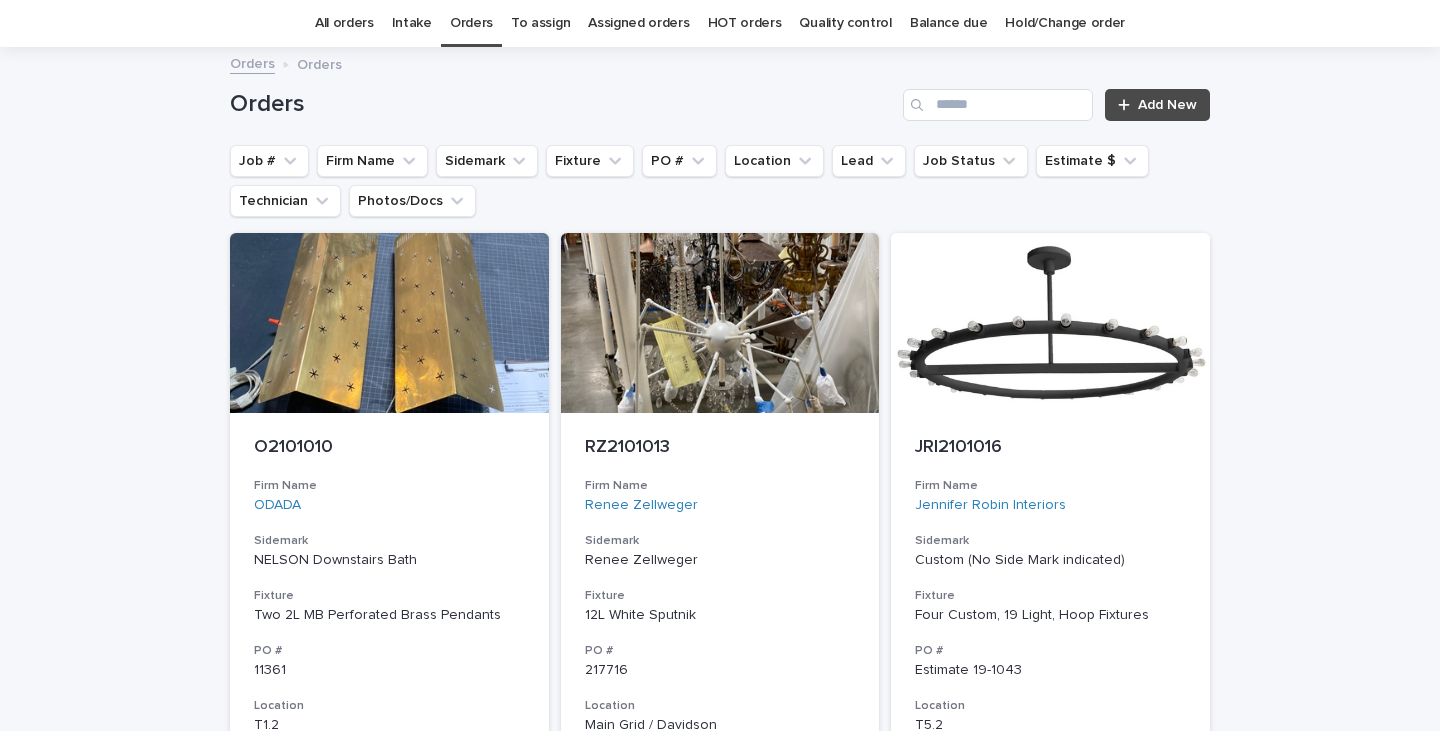 click on "Quality control" at bounding box center (845, 23) 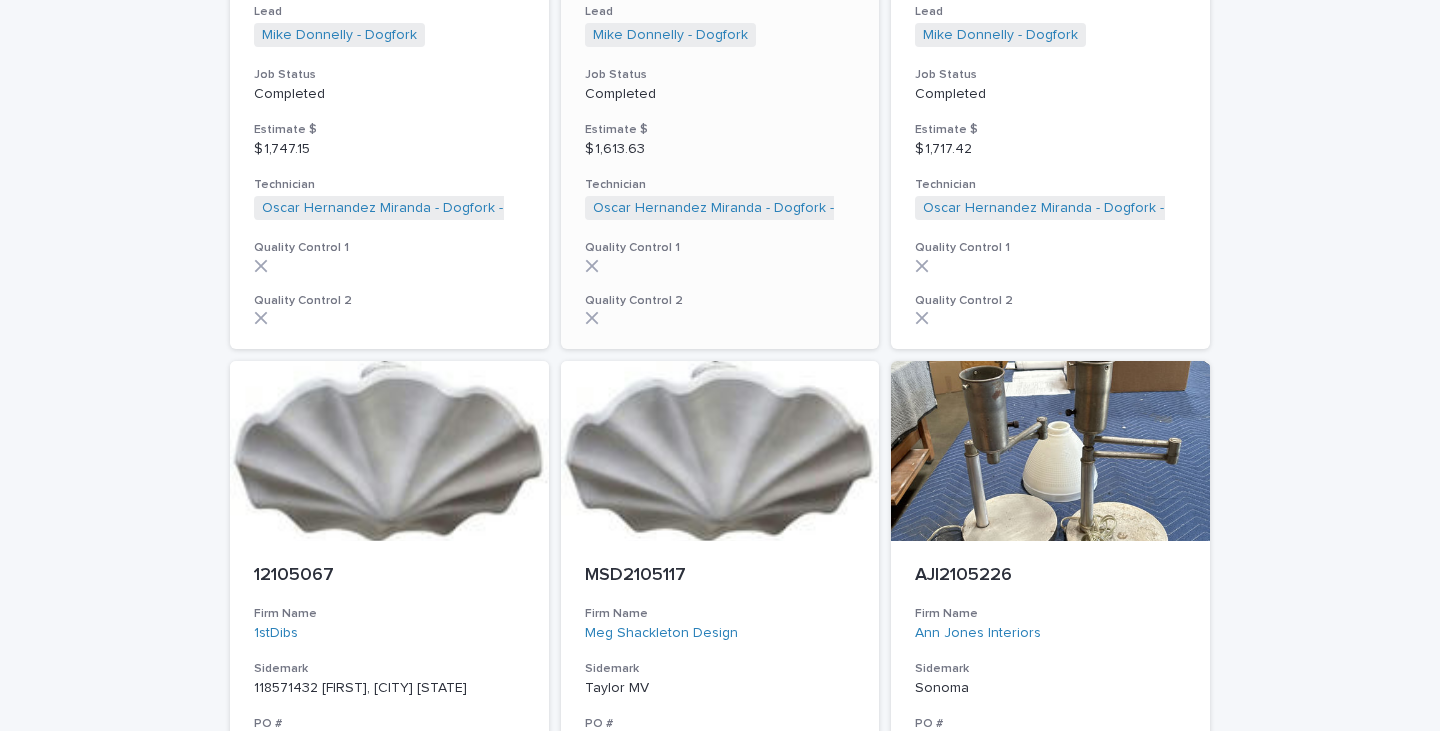 scroll, scrollTop: 349, scrollLeft: 0, axis: vertical 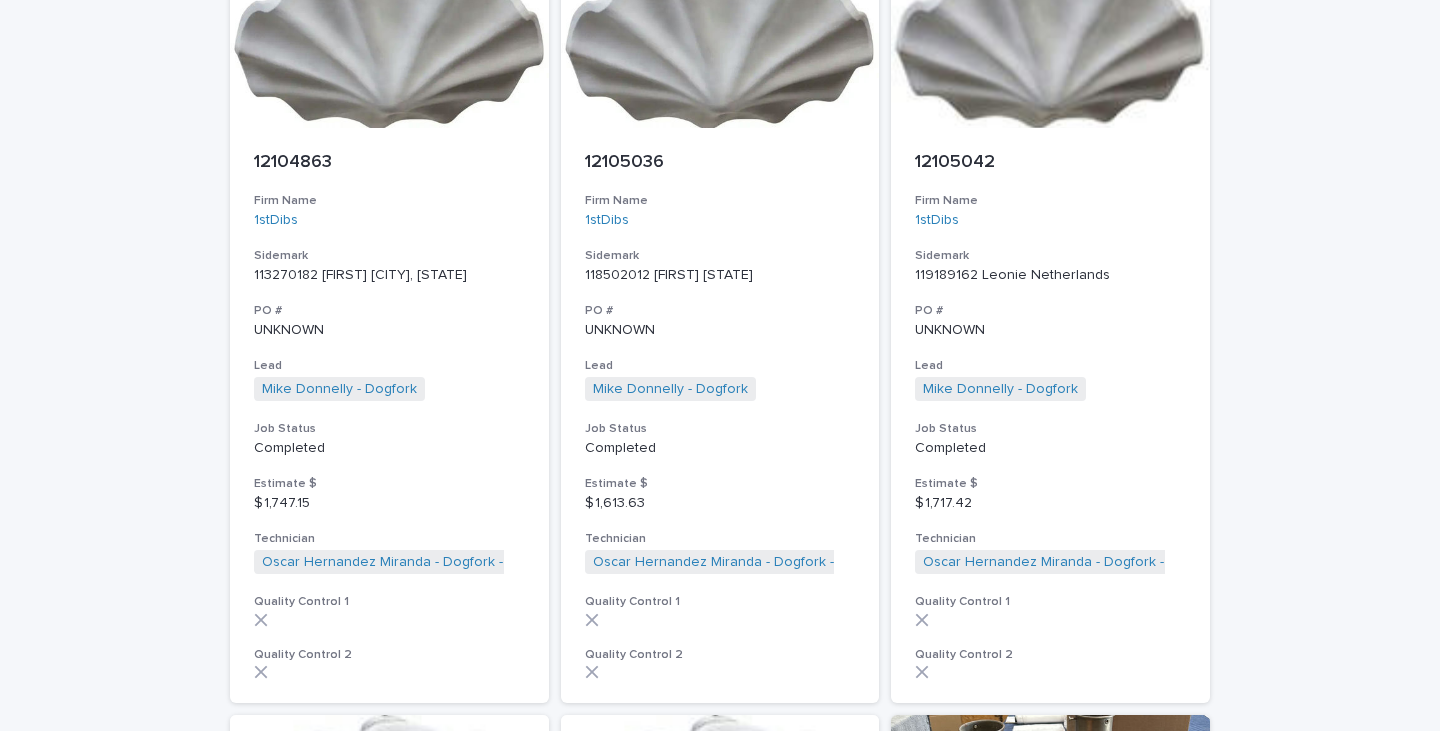 drag, startPoint x: 1285, startPoint y: 0, endPoint x: 133, endPoint y: 1, distance: 1152.0005 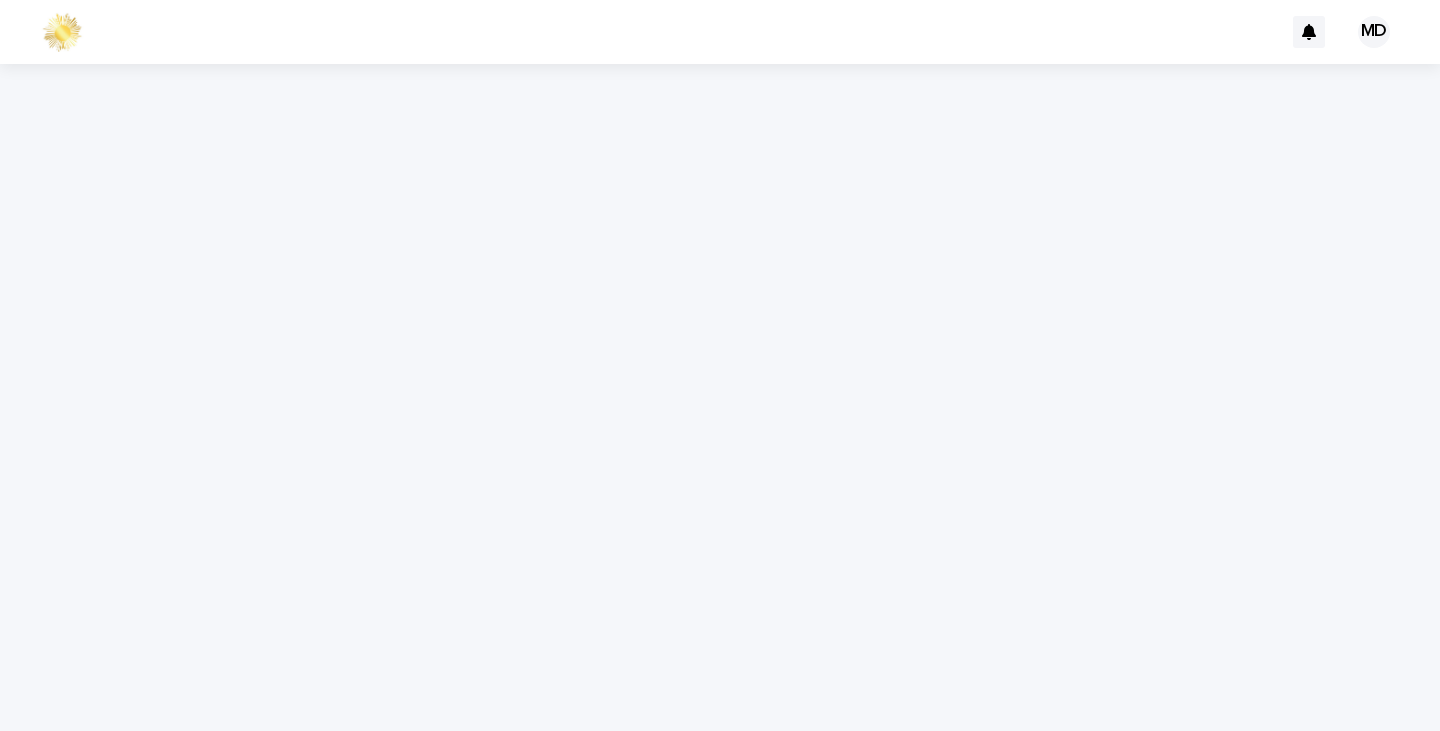 scroll, scrollTop: 0, scrollLeft: 0, axis: both 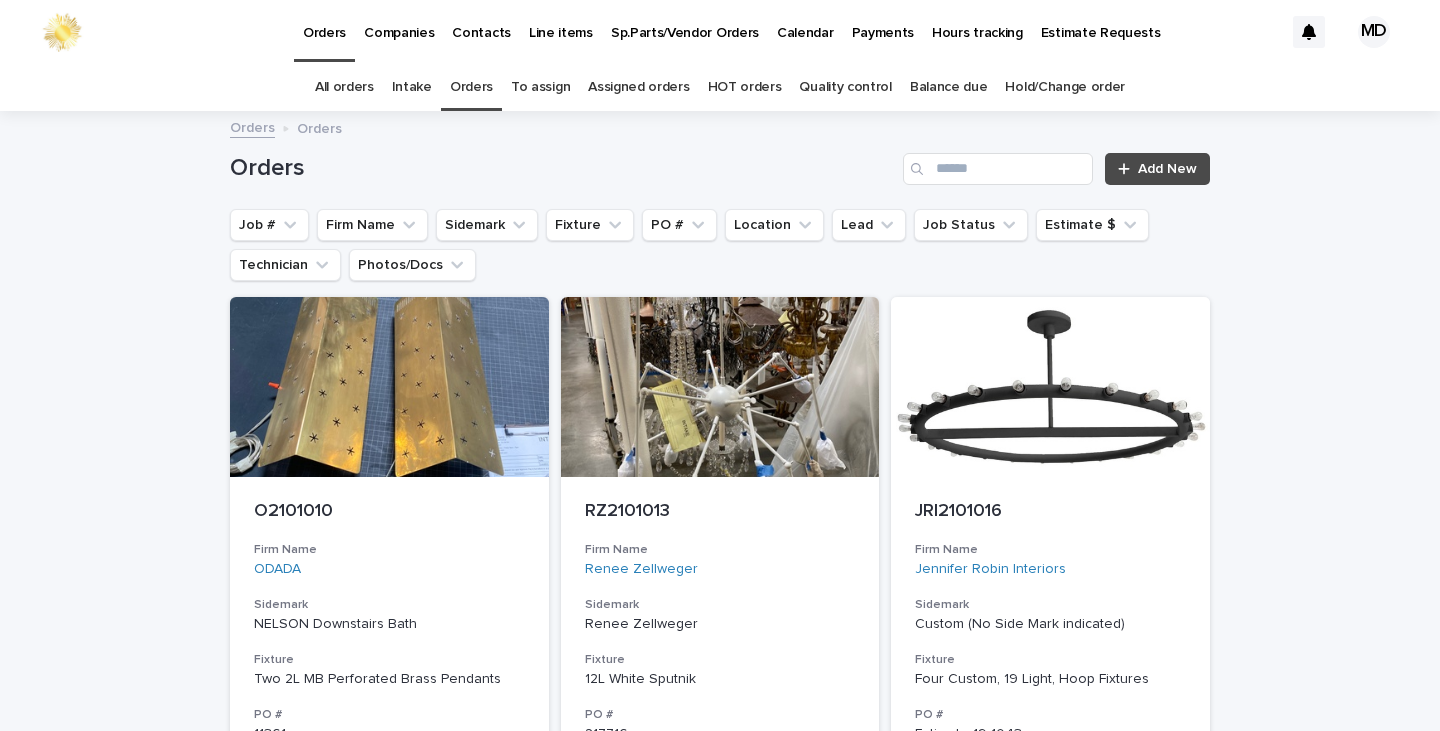 click on "Balance due" at bounding box center (949, 87) 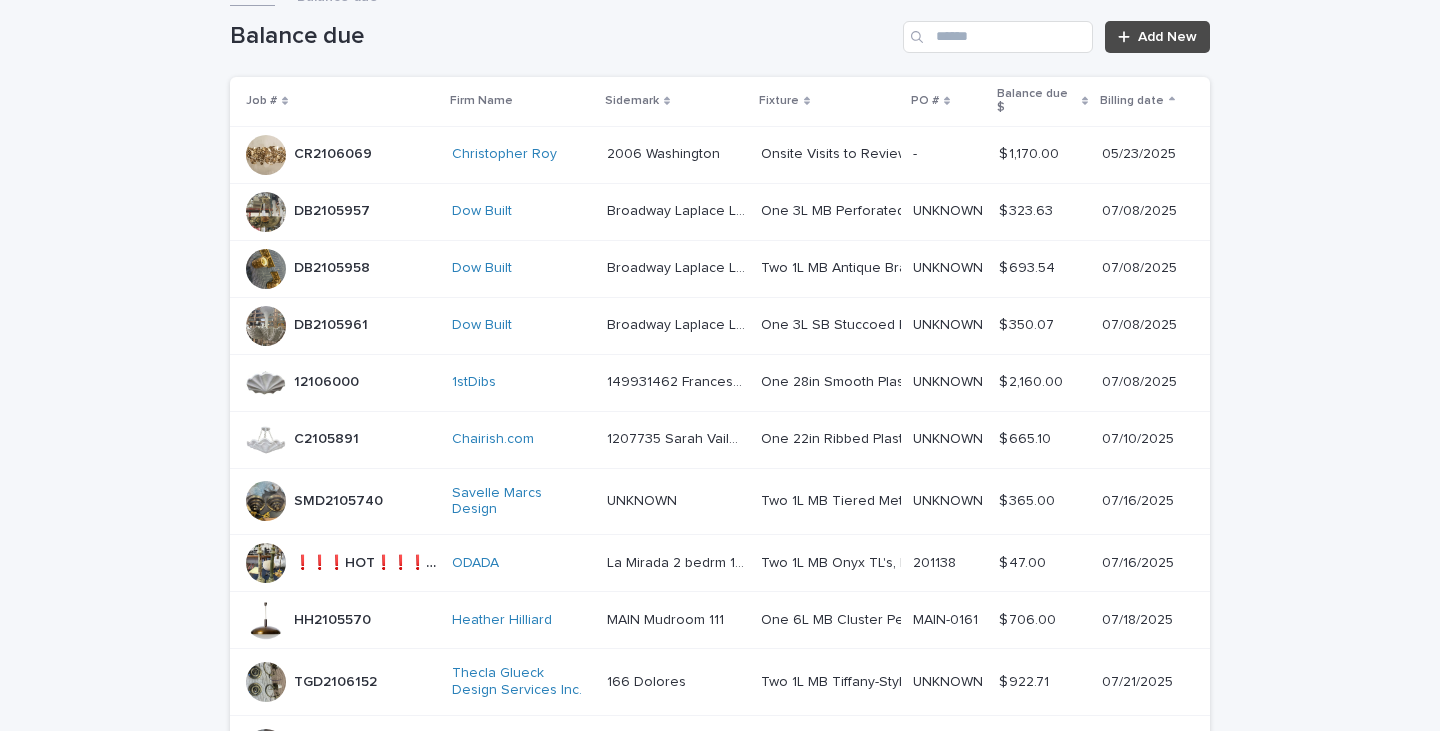 scroll, scrollTop: 108, scrollLeft: 0, axis: vertical 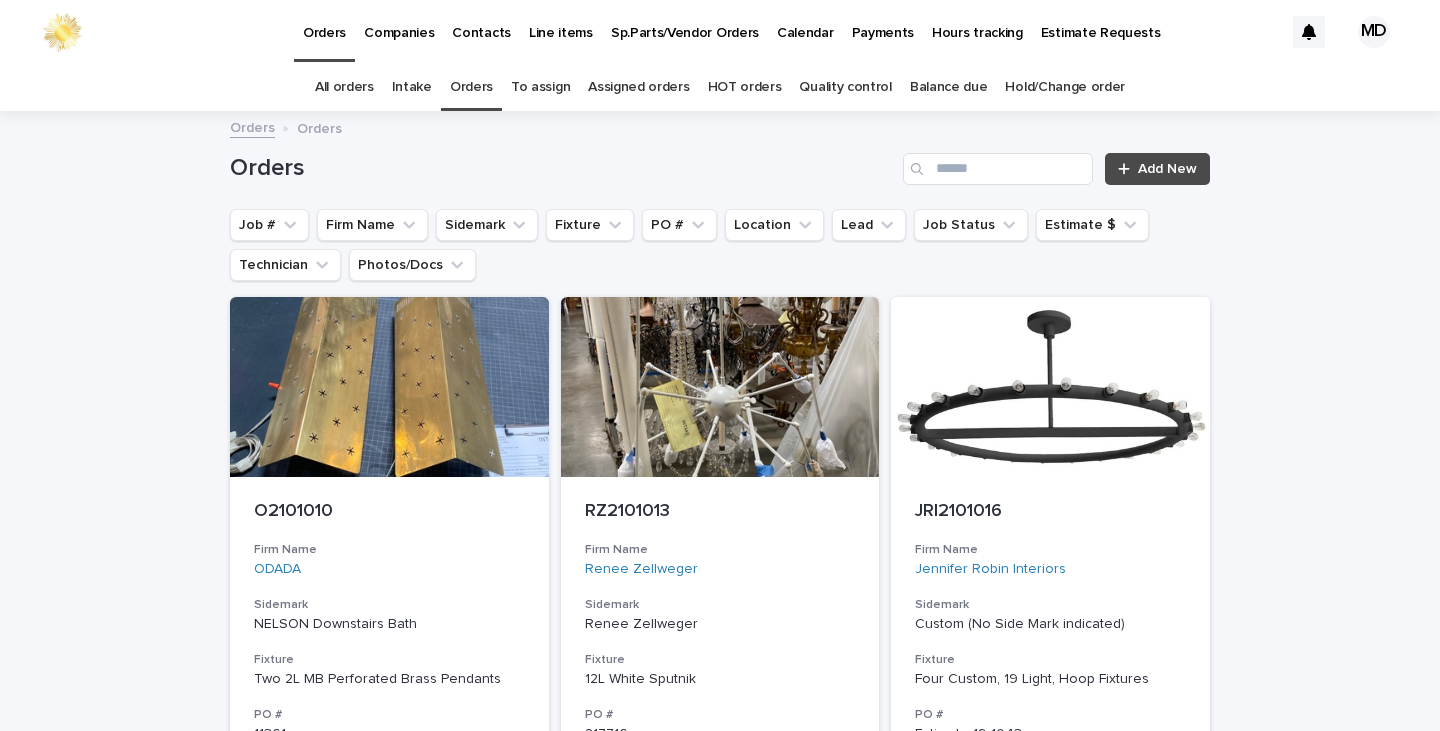 click on "Quality control" at bounding box center [845, 87] 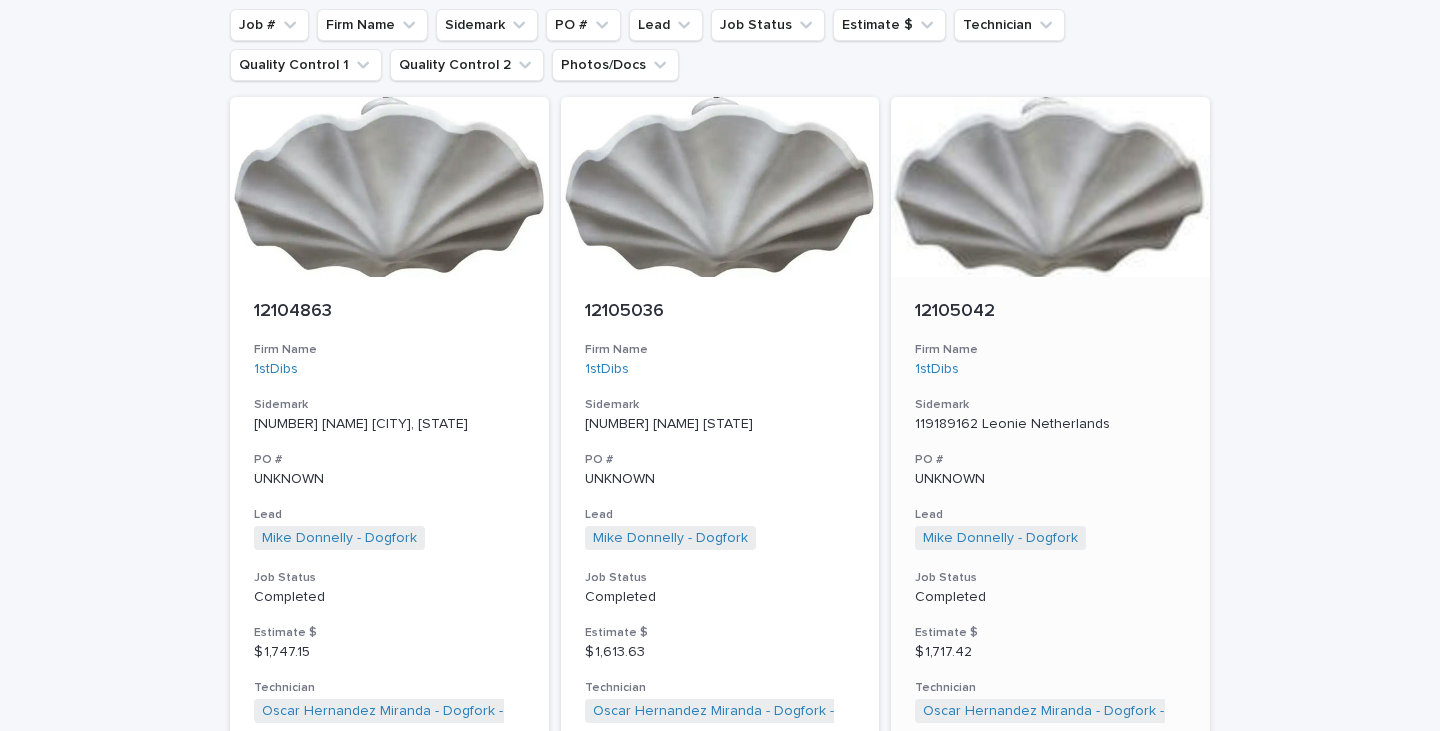 scroll, scrollTop: 0, scrollLeft: 0, axis: both 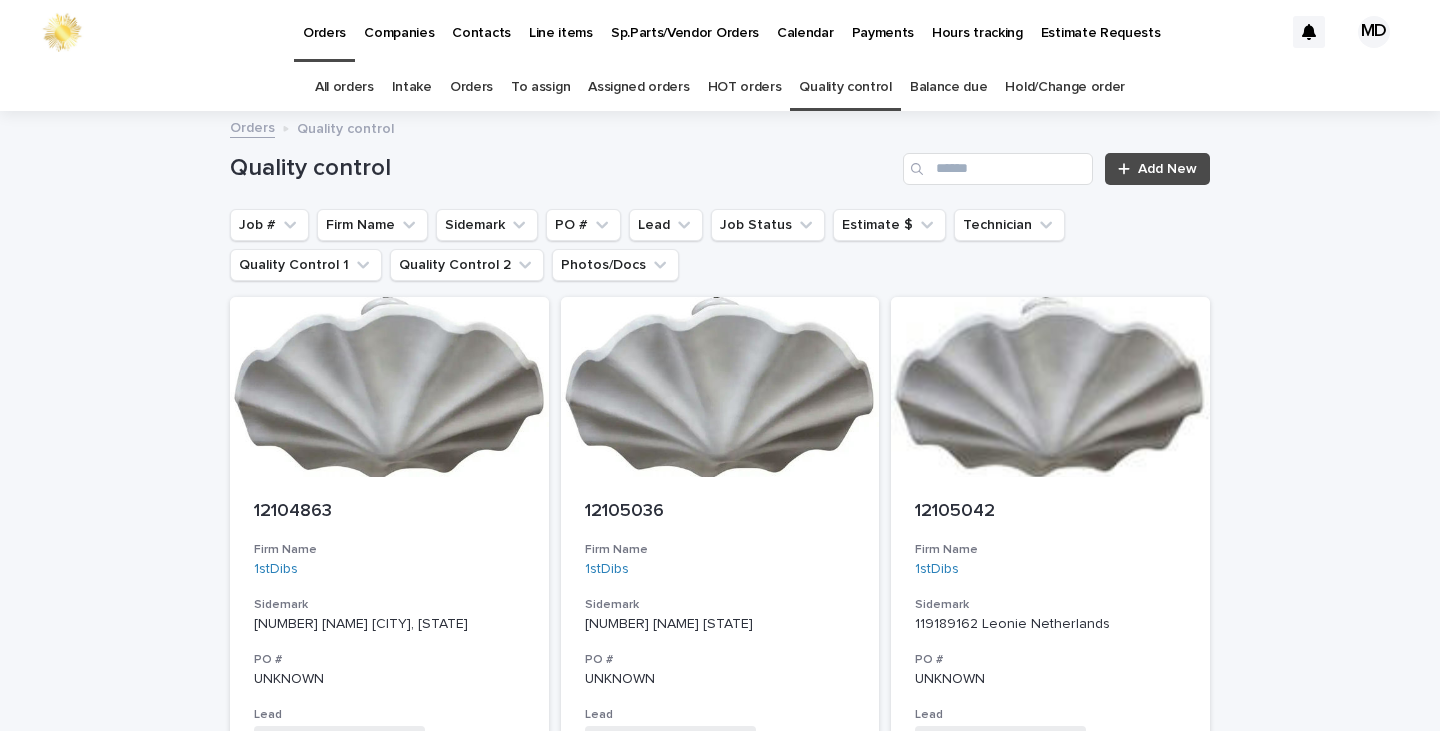 click on "Quality control" at bounding box center [845, 87] 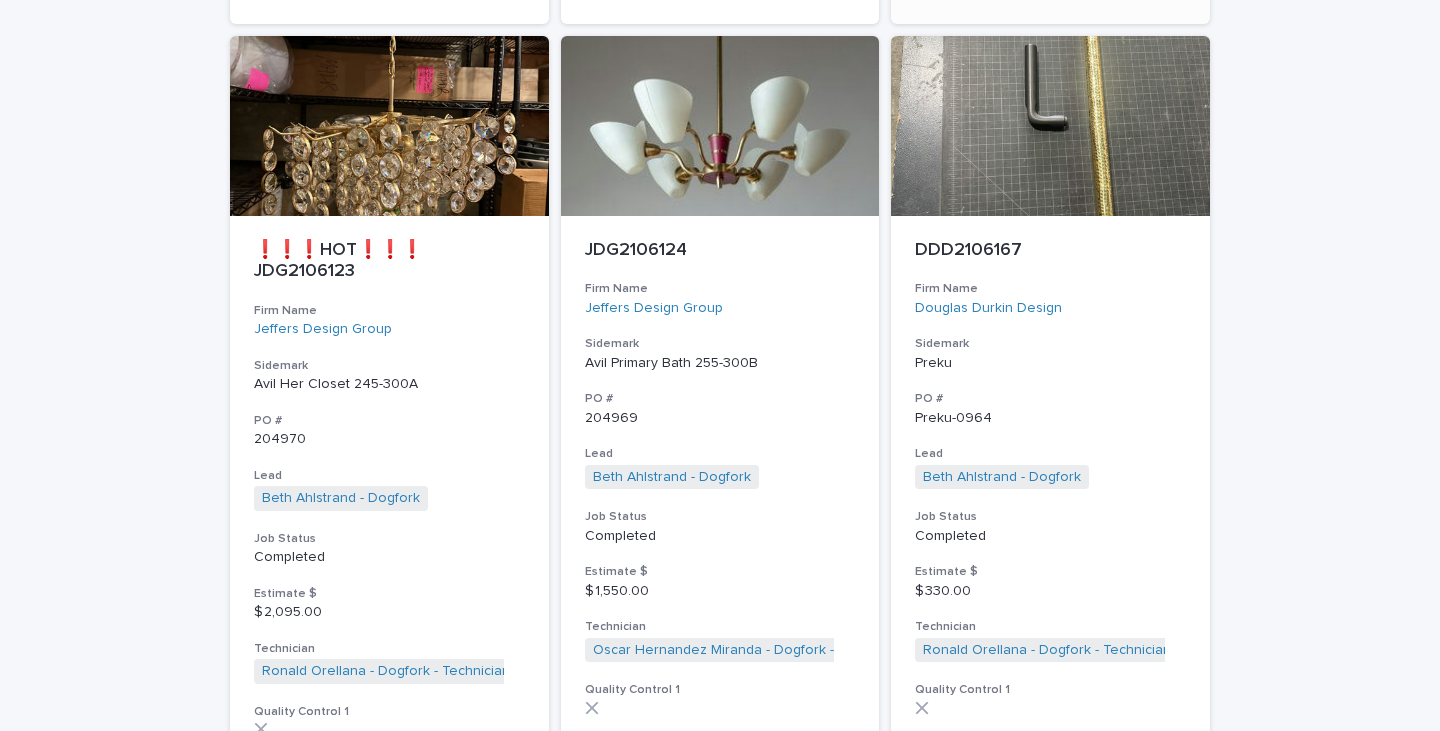 scroll, scrollTop: 4349, scrollLeft: 0, axis: vertical 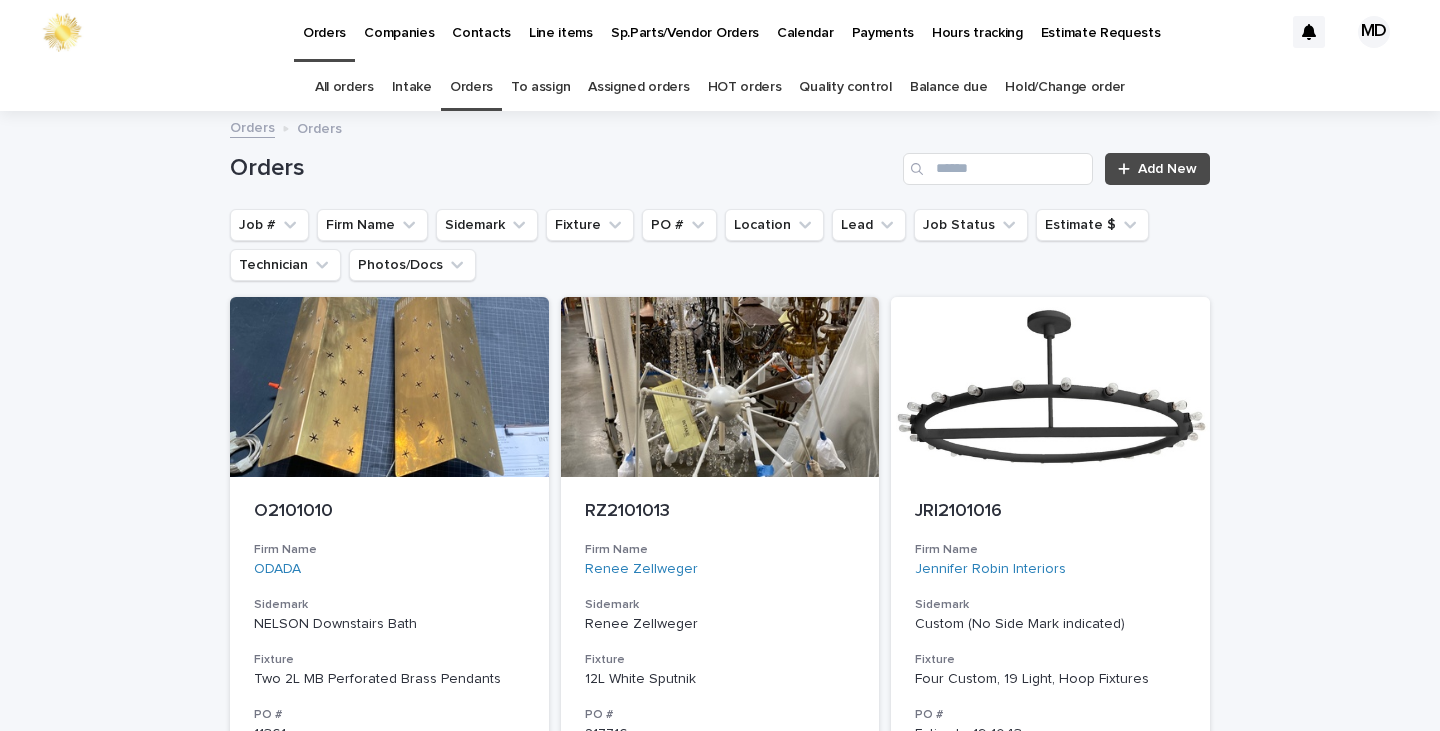 click on "Balance due" at bounding box center (949, 87) 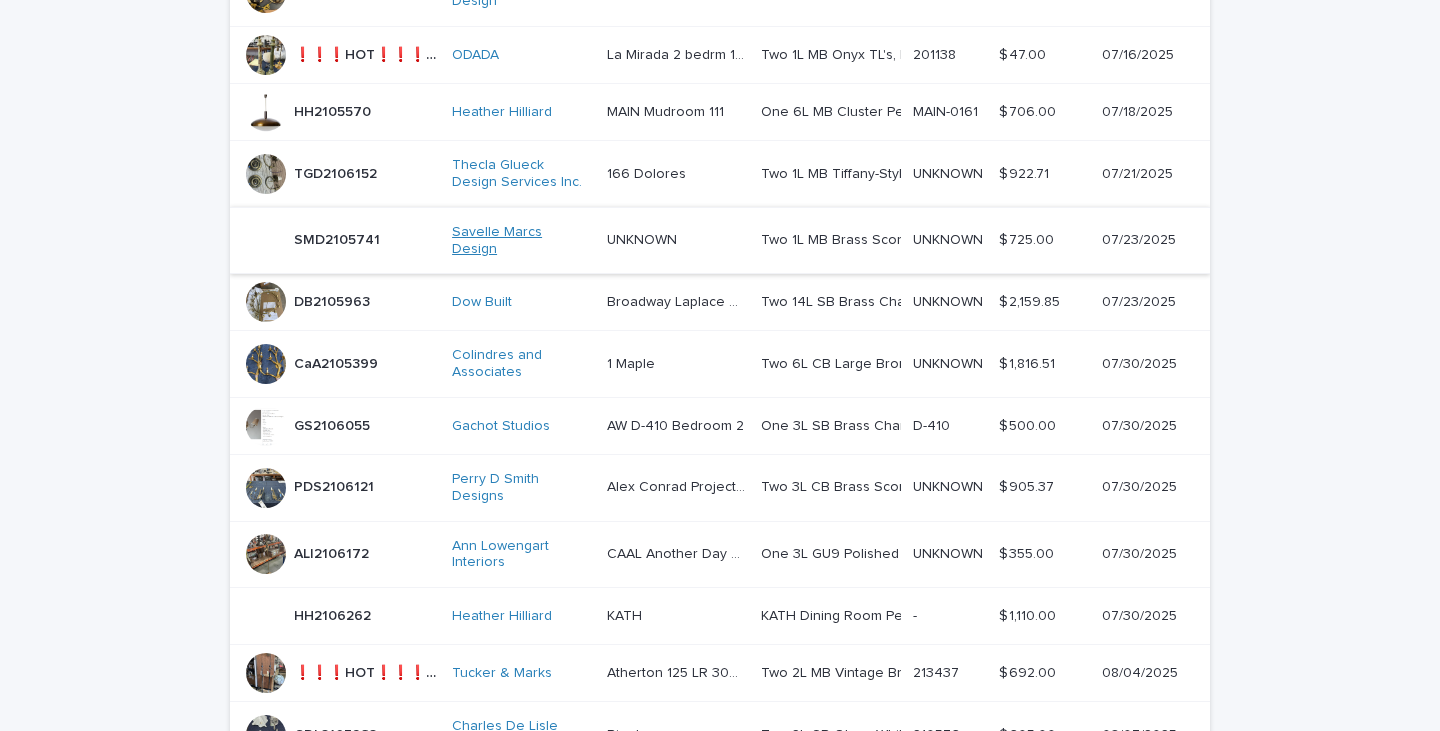 scroll, scrollTop: 700, scrollLeft: 0, axis: vertical 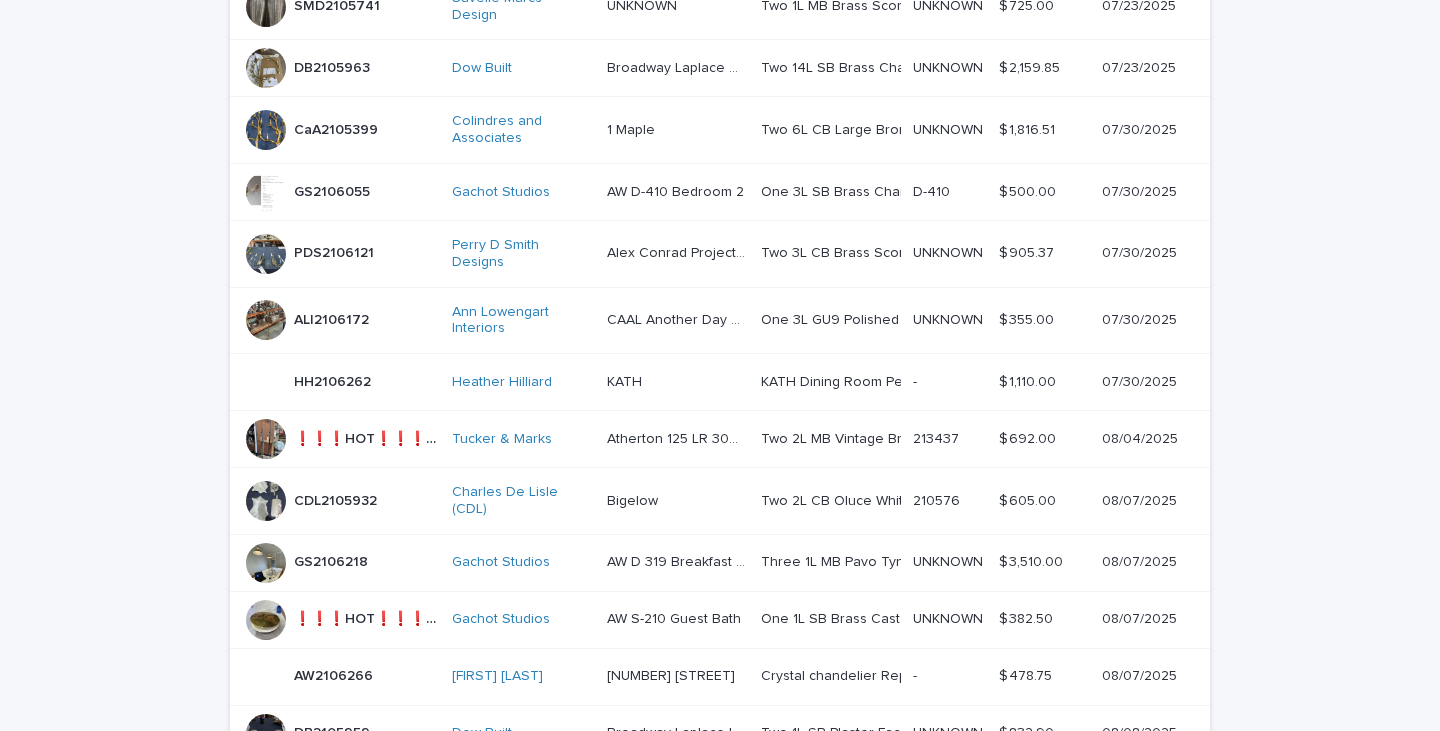 drag, startPoint x: 1411, startPoint y: 207, endPoint x: 1405, endPoint y: 175, distance: 32.55764 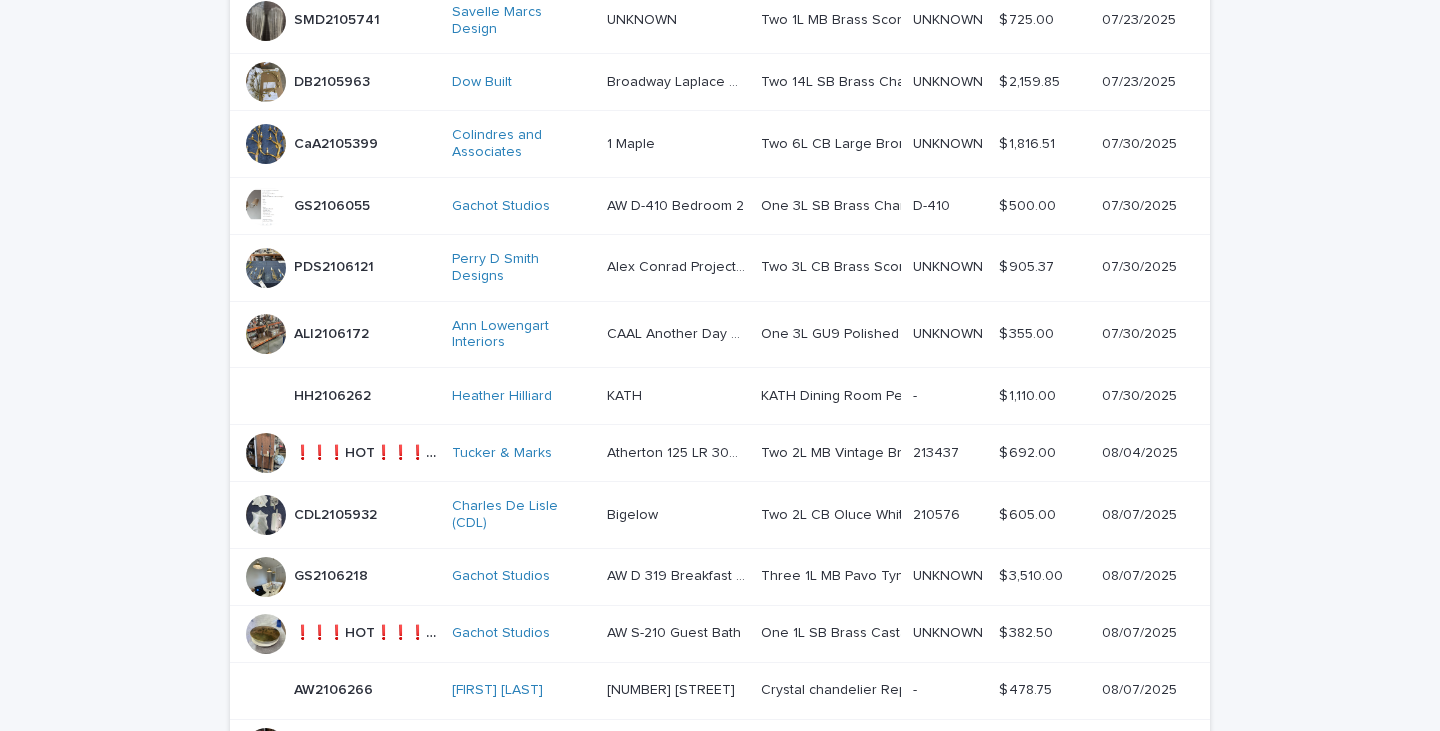 scroll, scrollTop: 1208, scrollLeft: 0, axis: vertical 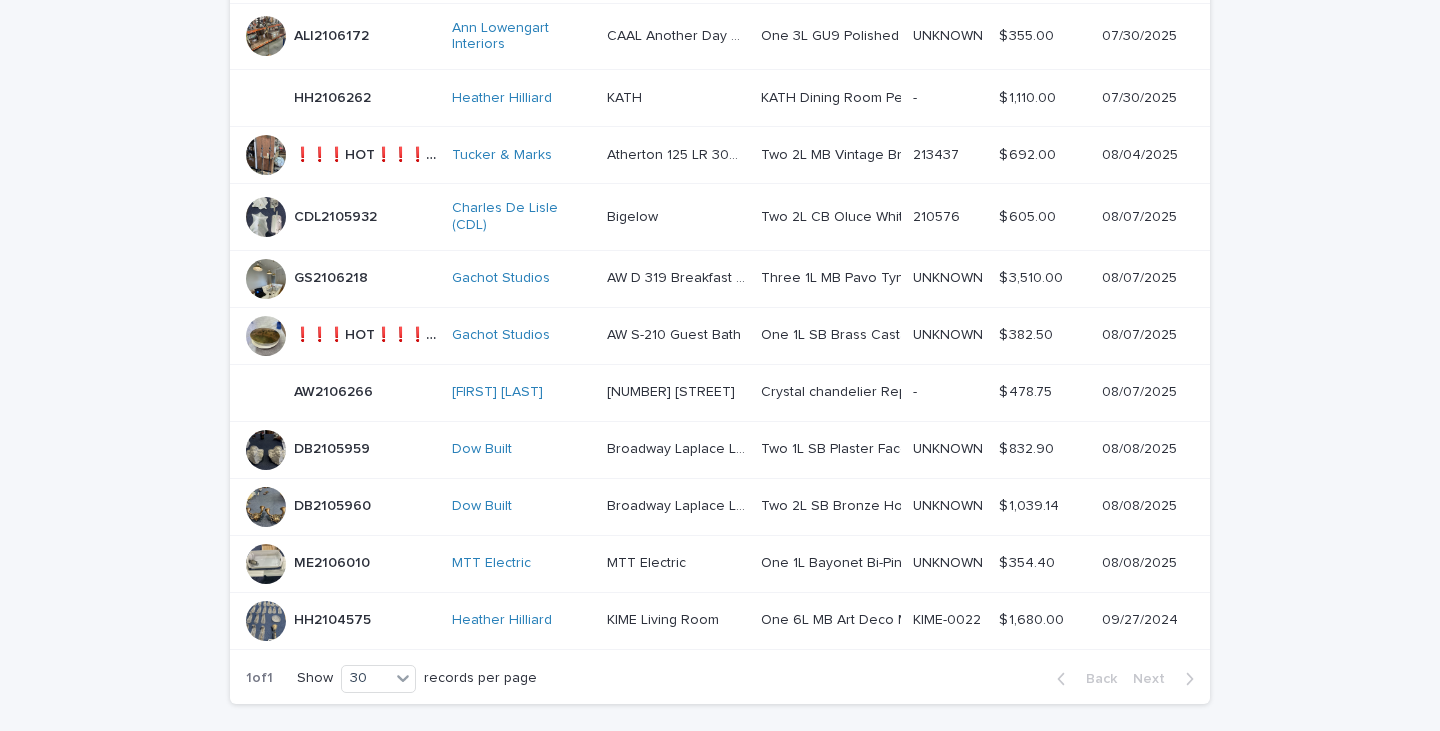 drag, startPoint x: 1284, startPoint y: 290, endPoint x: 1287, endPoint y: 276, distance: 14.3178215 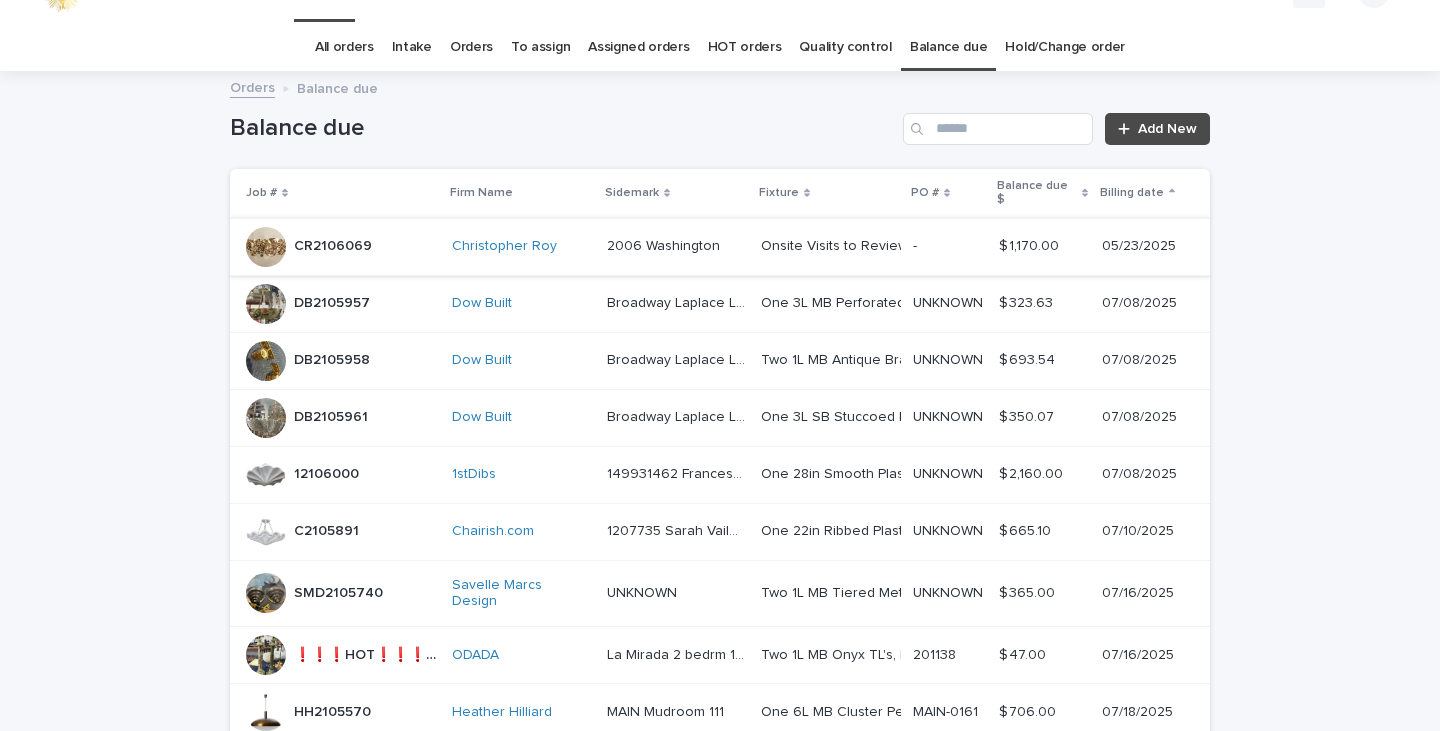 scroll, scrollTop: 0, scrollLeft: 0, axis: both 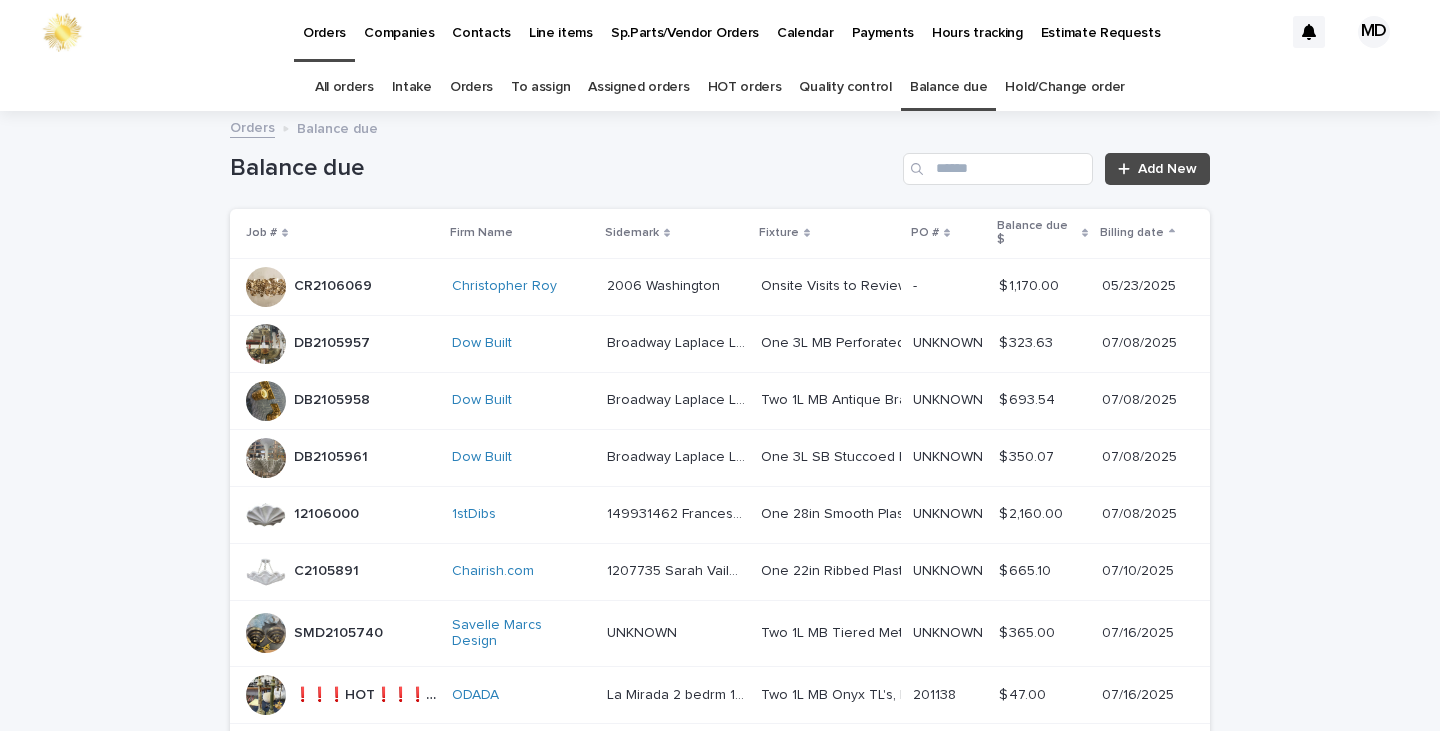 click on "Quality control" at bounding box center (845, 87) 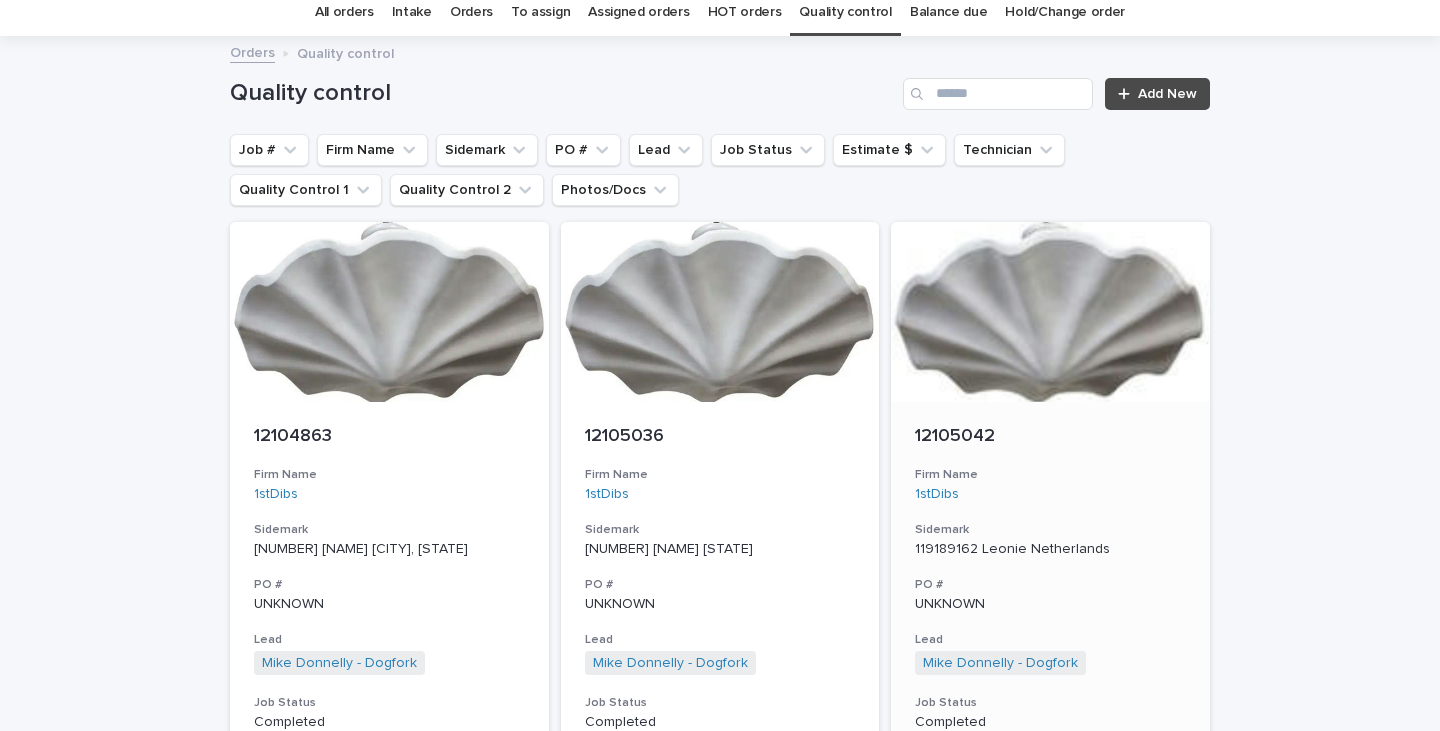 scroll, scrollTop: 0, scrollLeft: 0, axis: both 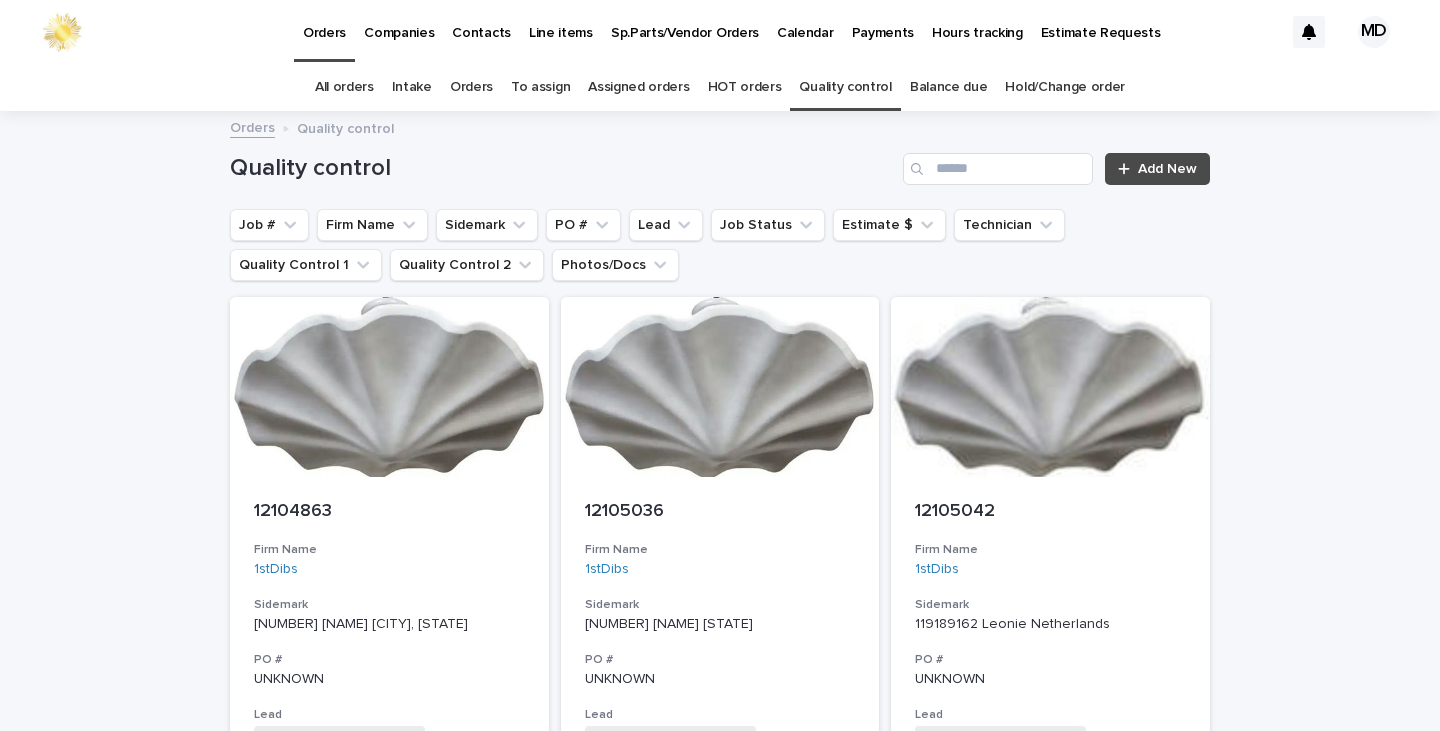 click on "Balance due" at bounding box center (949, 87) 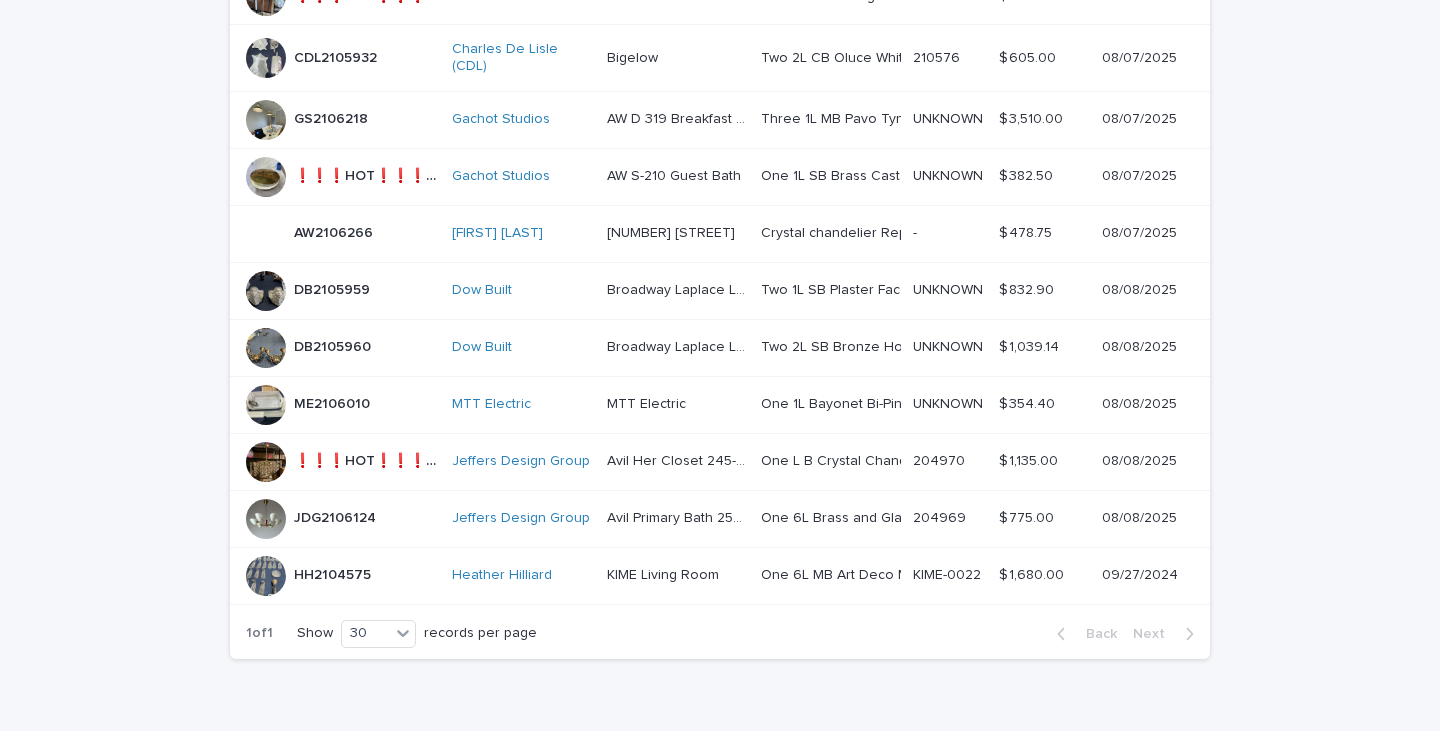 scroll, scrollTop: 1322, scrollLeft: 0, axis: vertical 